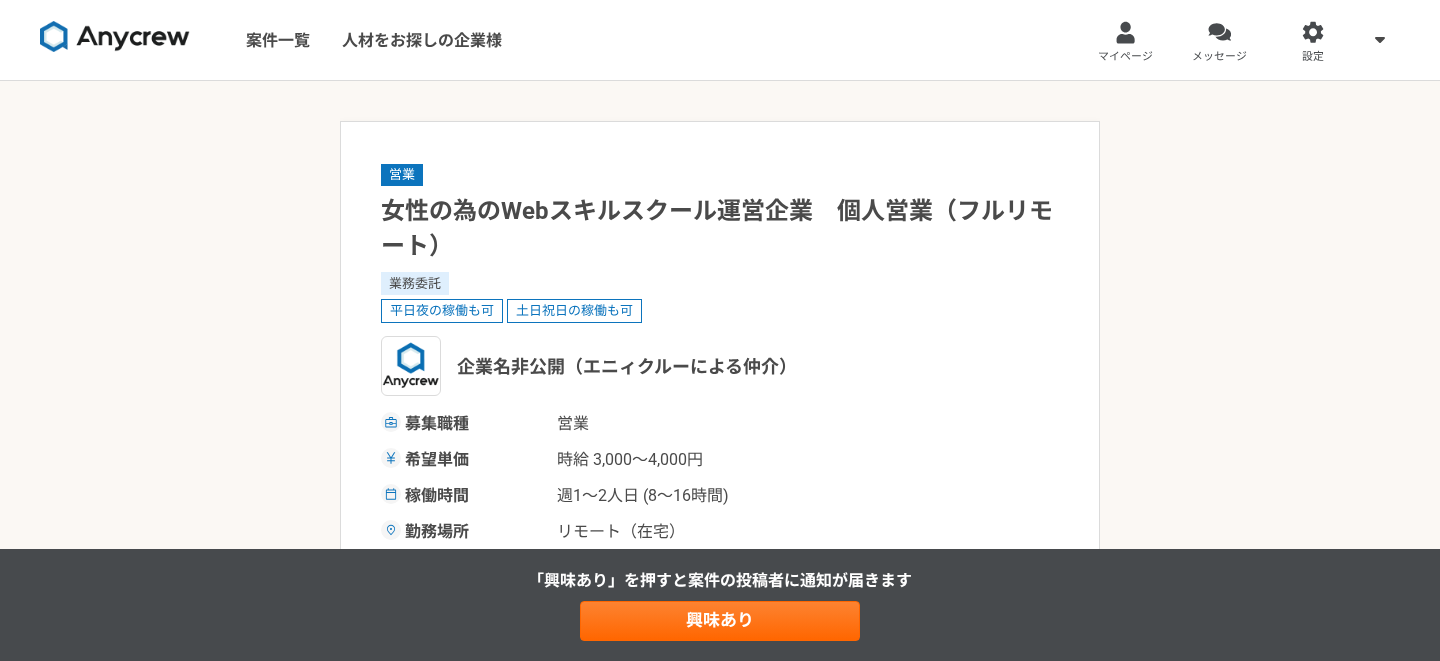 scroll, scrollTop: 35, scrollLeft: 0, axis: vertical 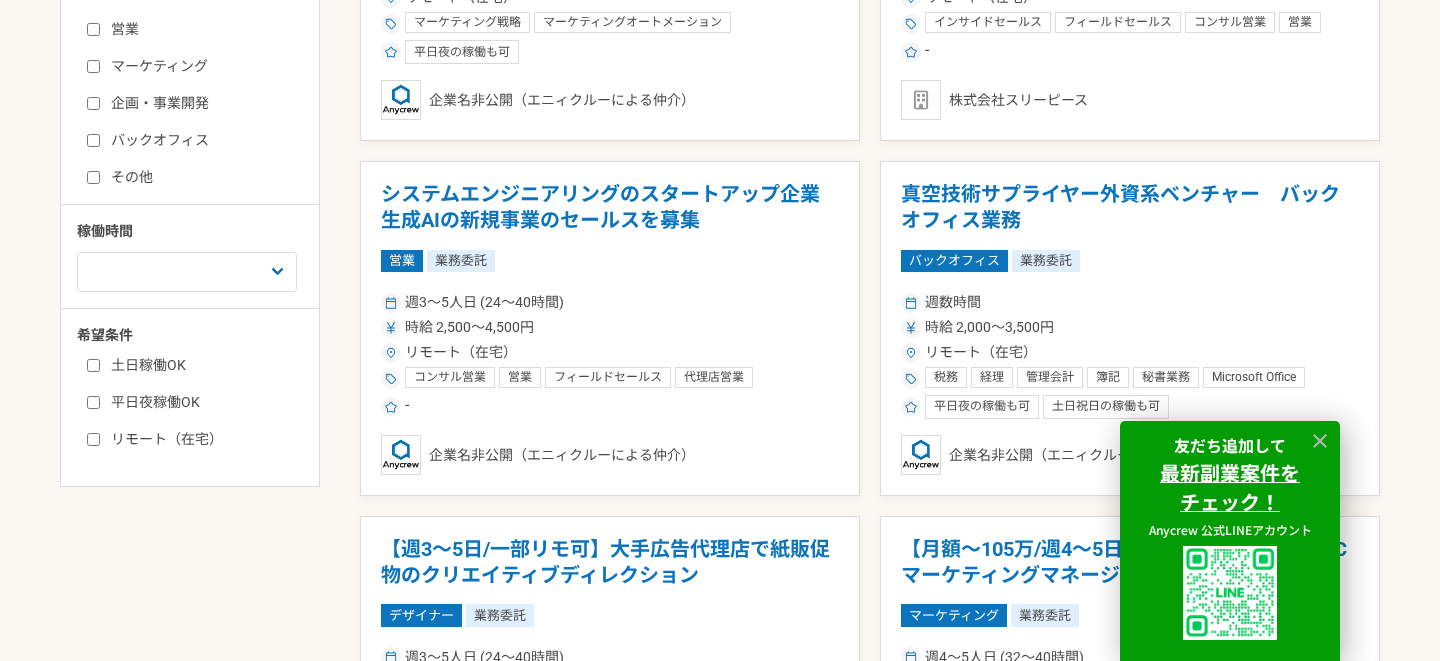 click on "バックオフィス" at bounding box center (93, 140) 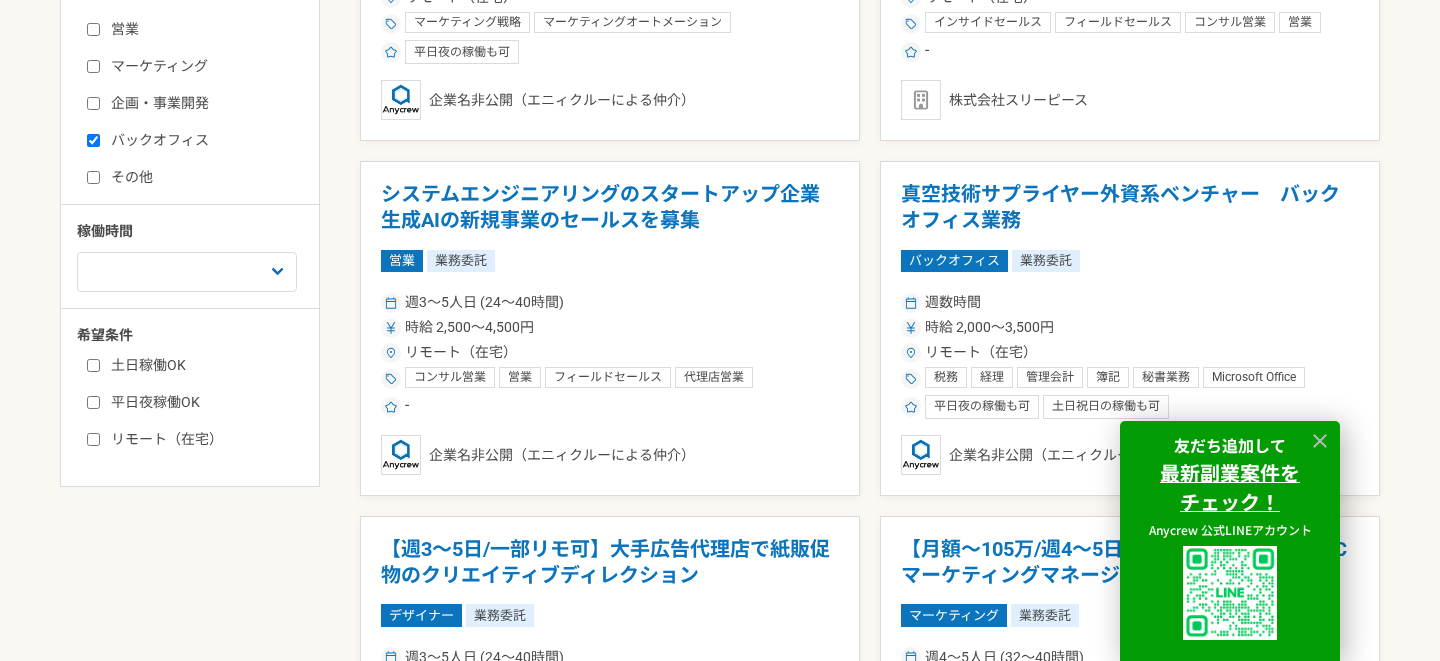 checkbox on "true" 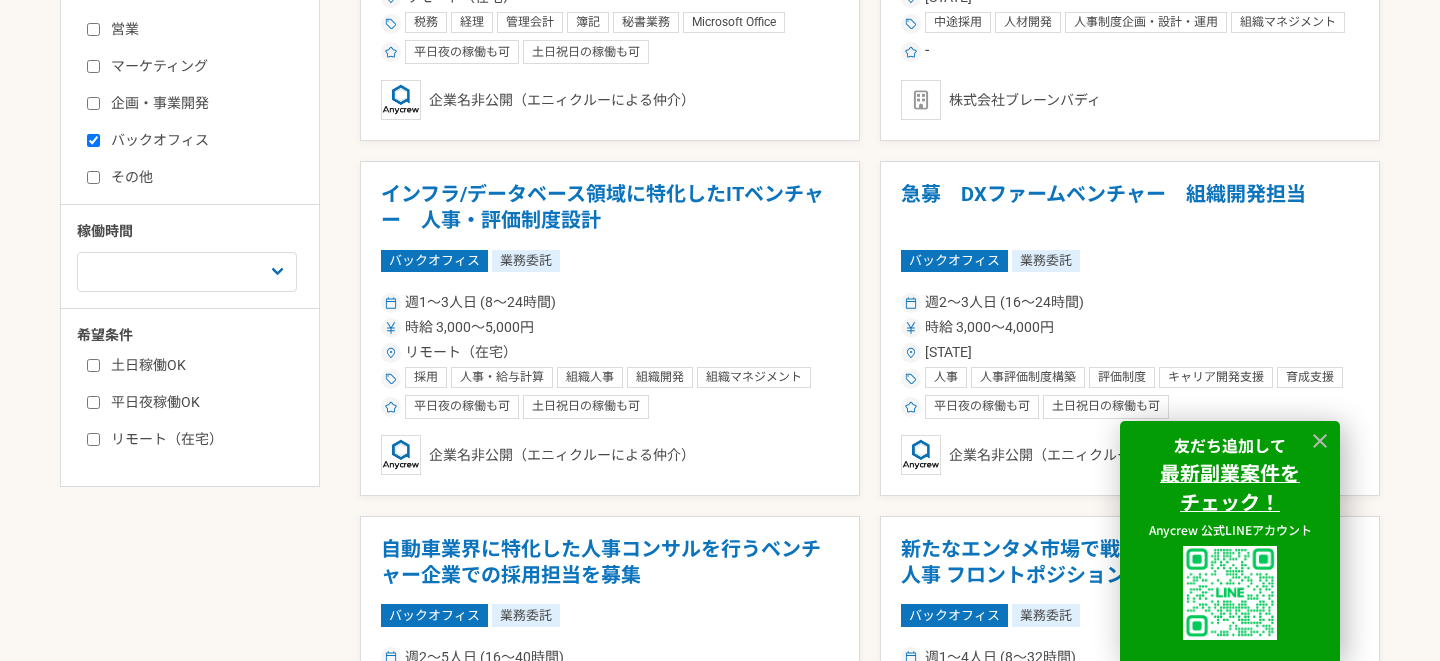 click on "営業" at bounding box center [93, 29] 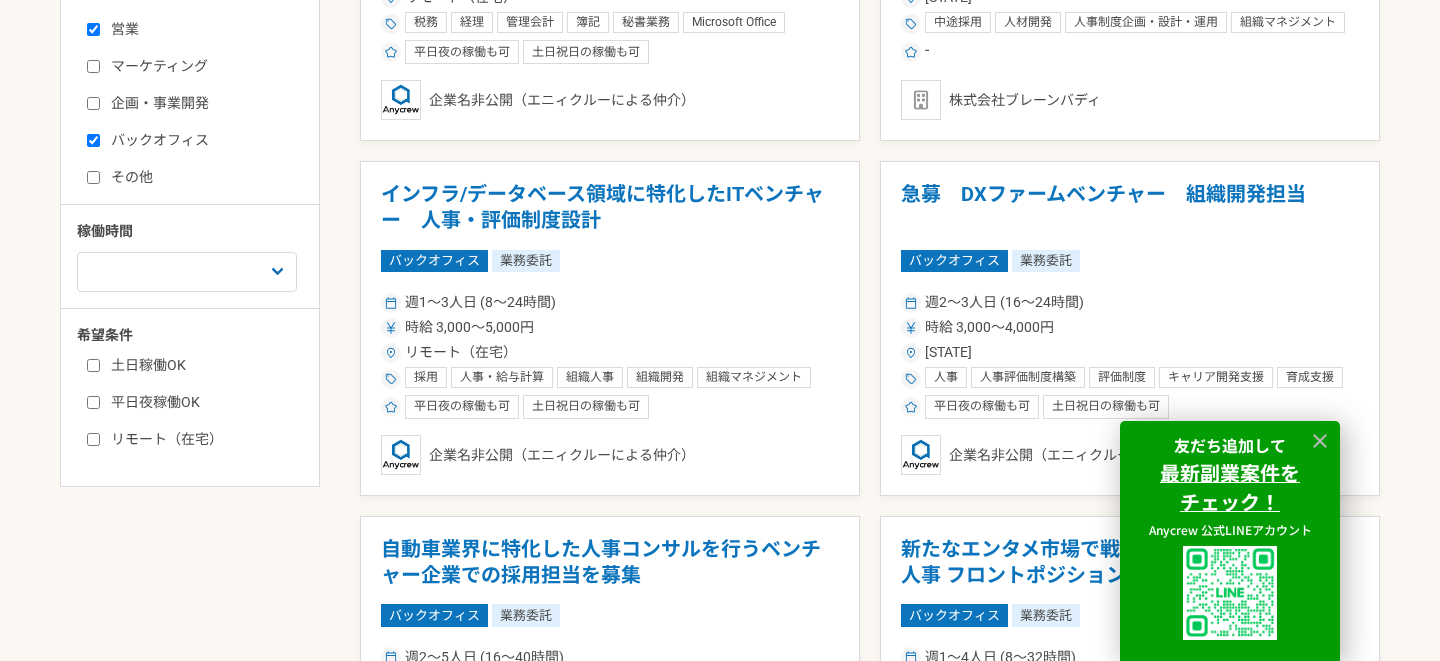 checkbox on "true" 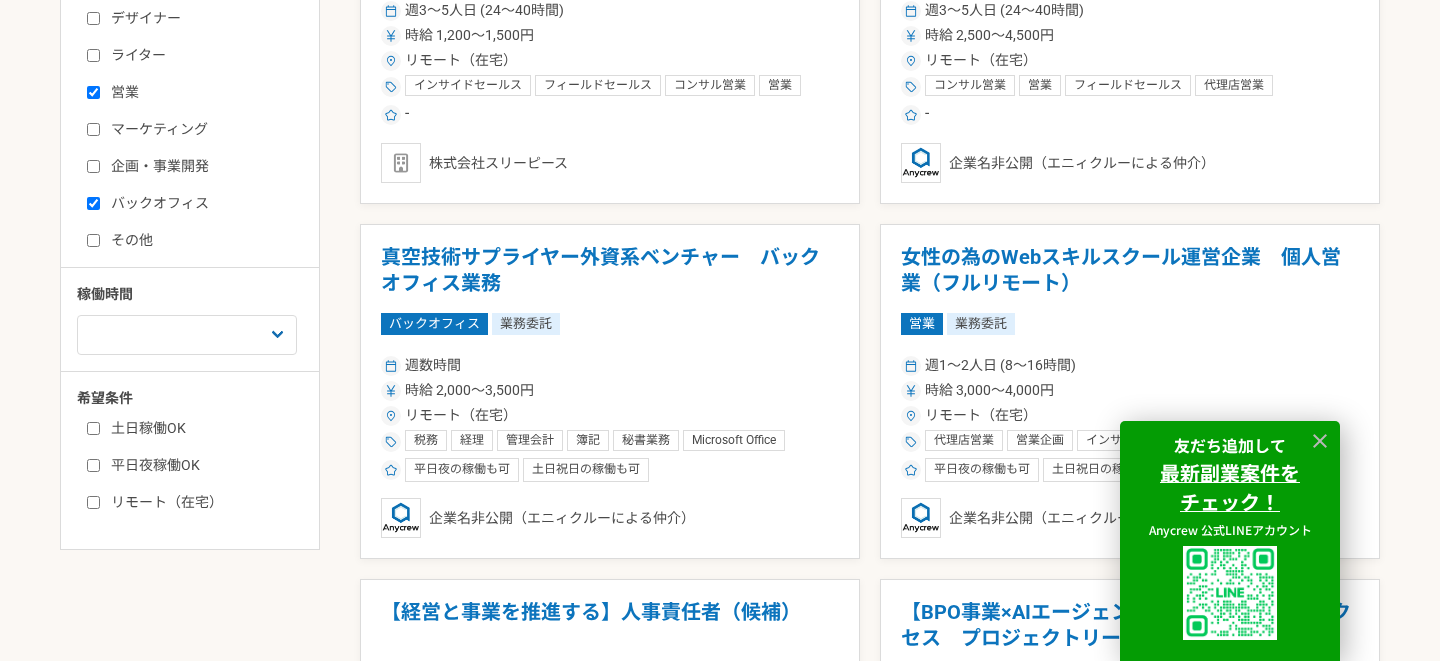 scroll, scrollTop: 551, scrollLeft: 0, axis: vertical 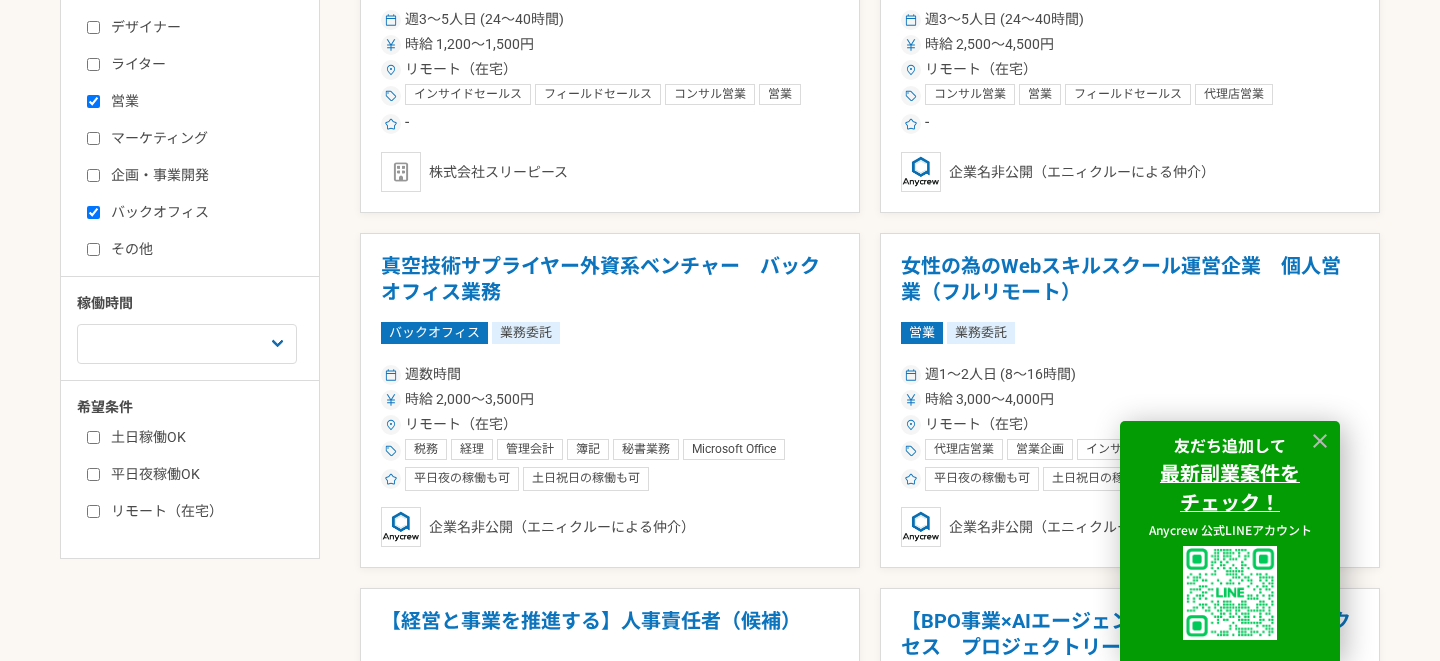 click on "企画・事業開発" at bounding box center [93, 175] 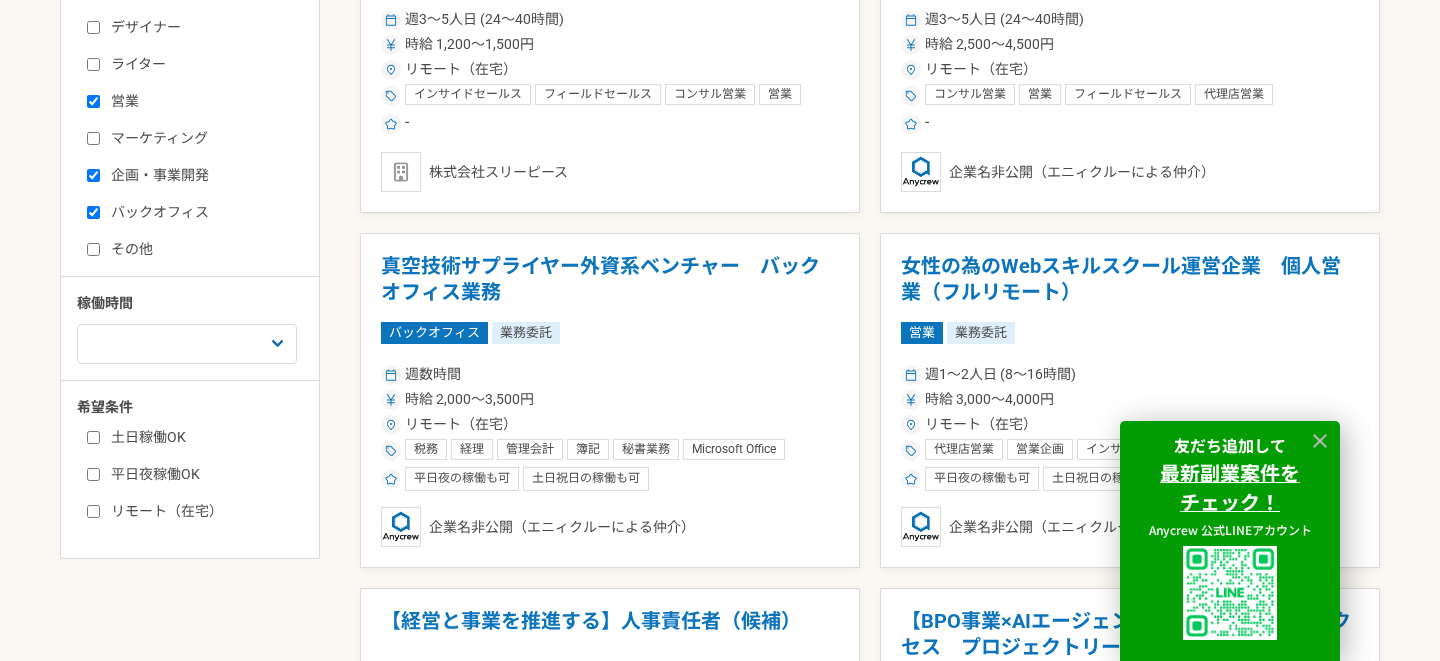 checkbox on "true" 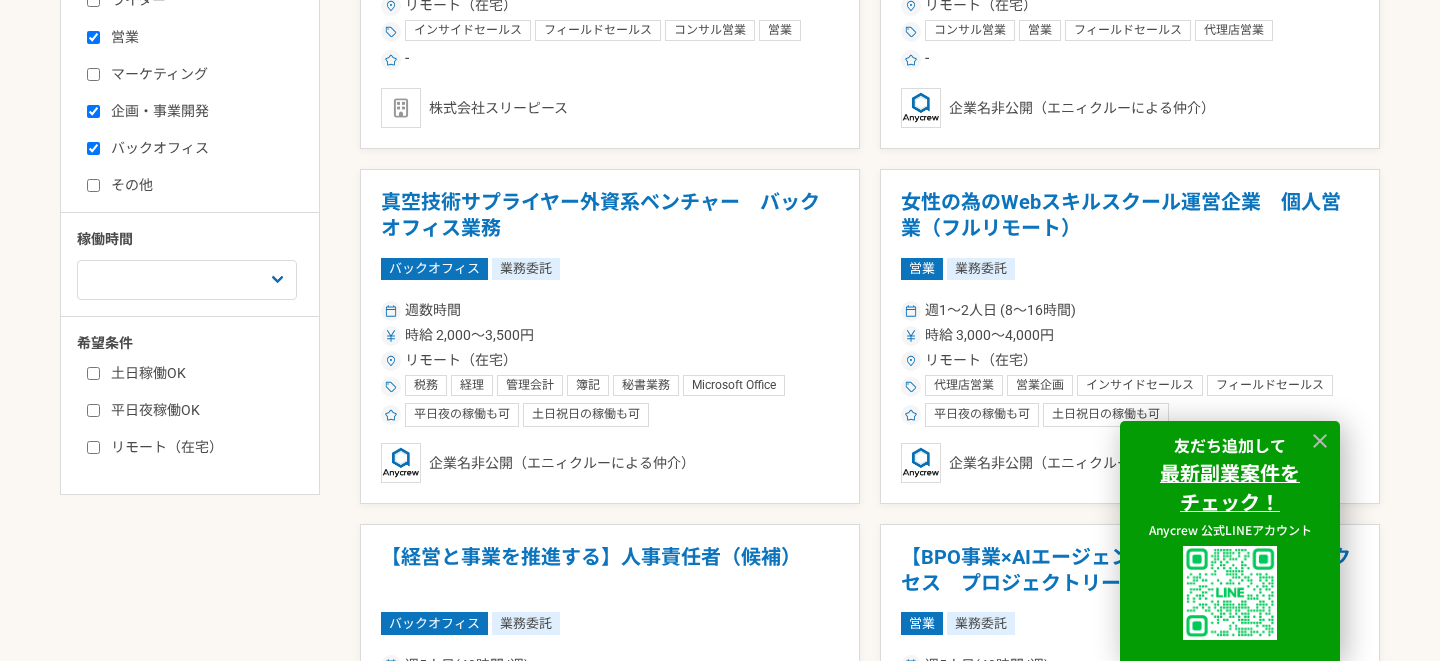 scroll, scrollTop: 621, scrollLeft: 0, axis: vertical 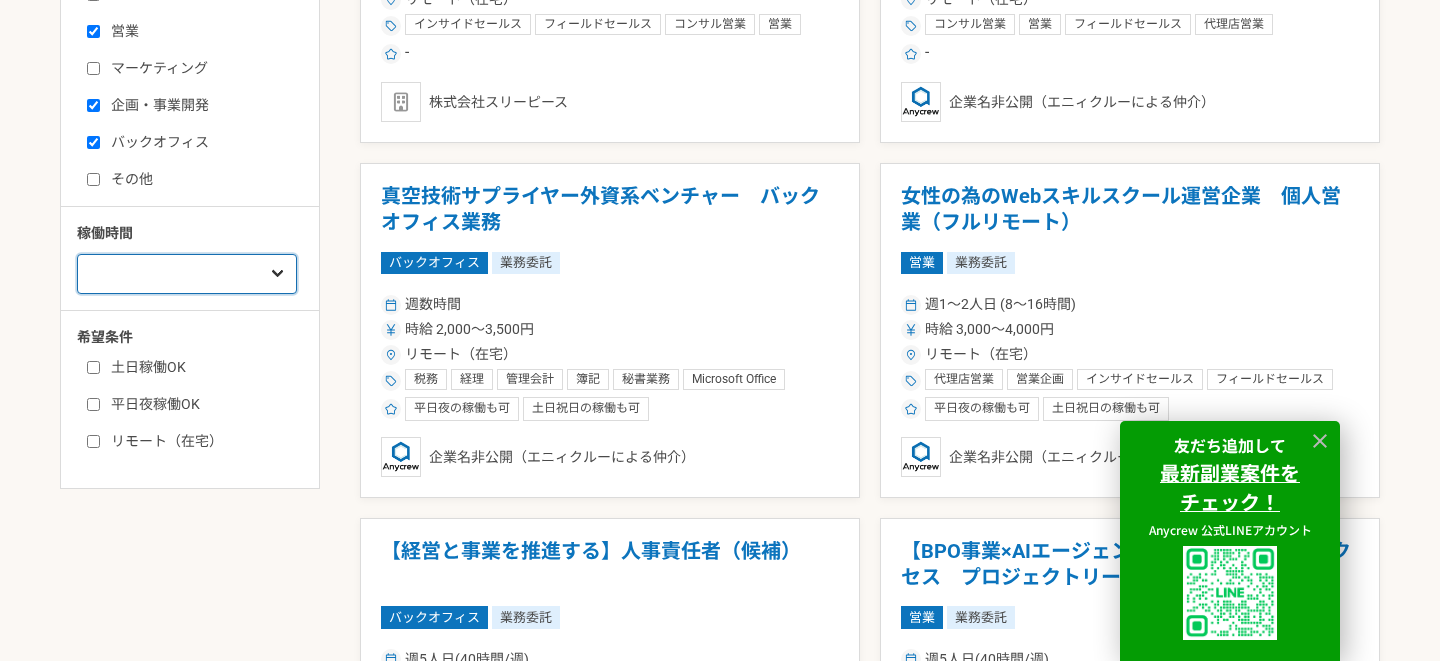 click on "週1人日（8時間）以下 週2人日（16時間）以下 週3人日（24時間）以下 週4人日（32時間）以下 週5人日（40時間）以下" at bounding box center [187, 274] 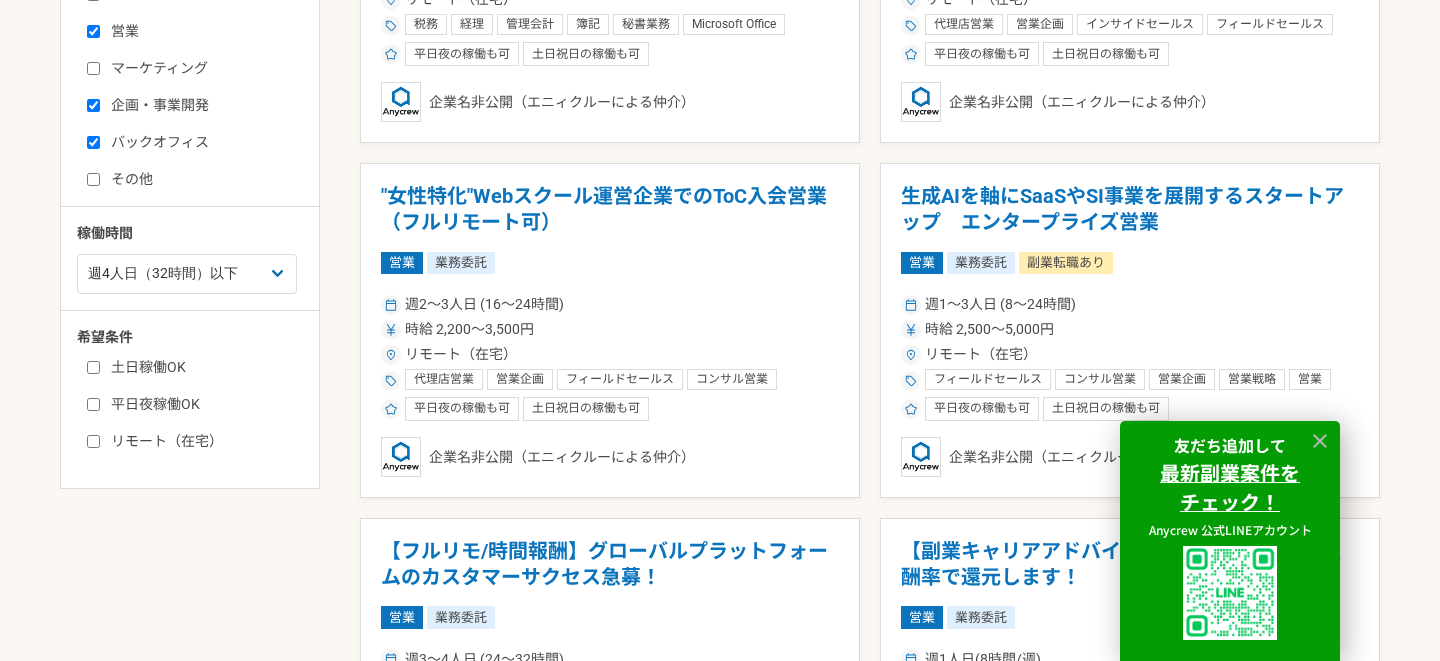 click on "リモート（在宅）" at bounding box center (93, 441) 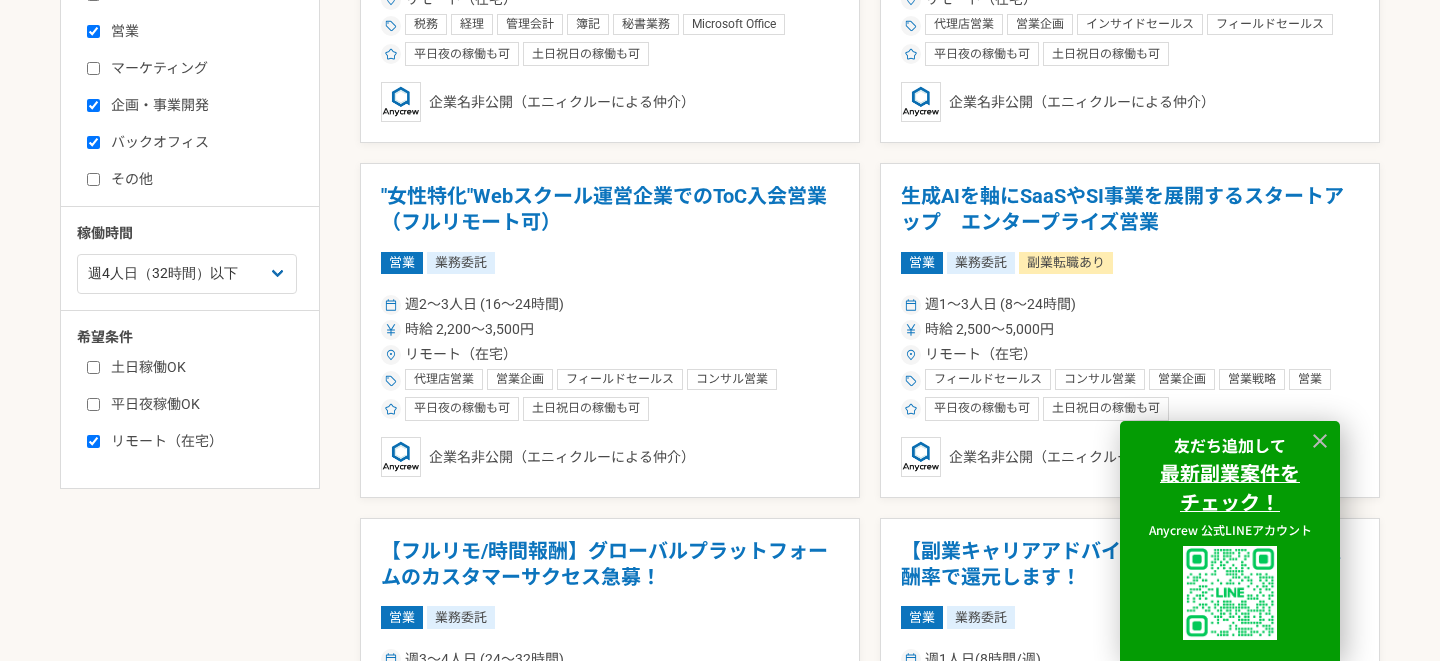 checkbox on "true" 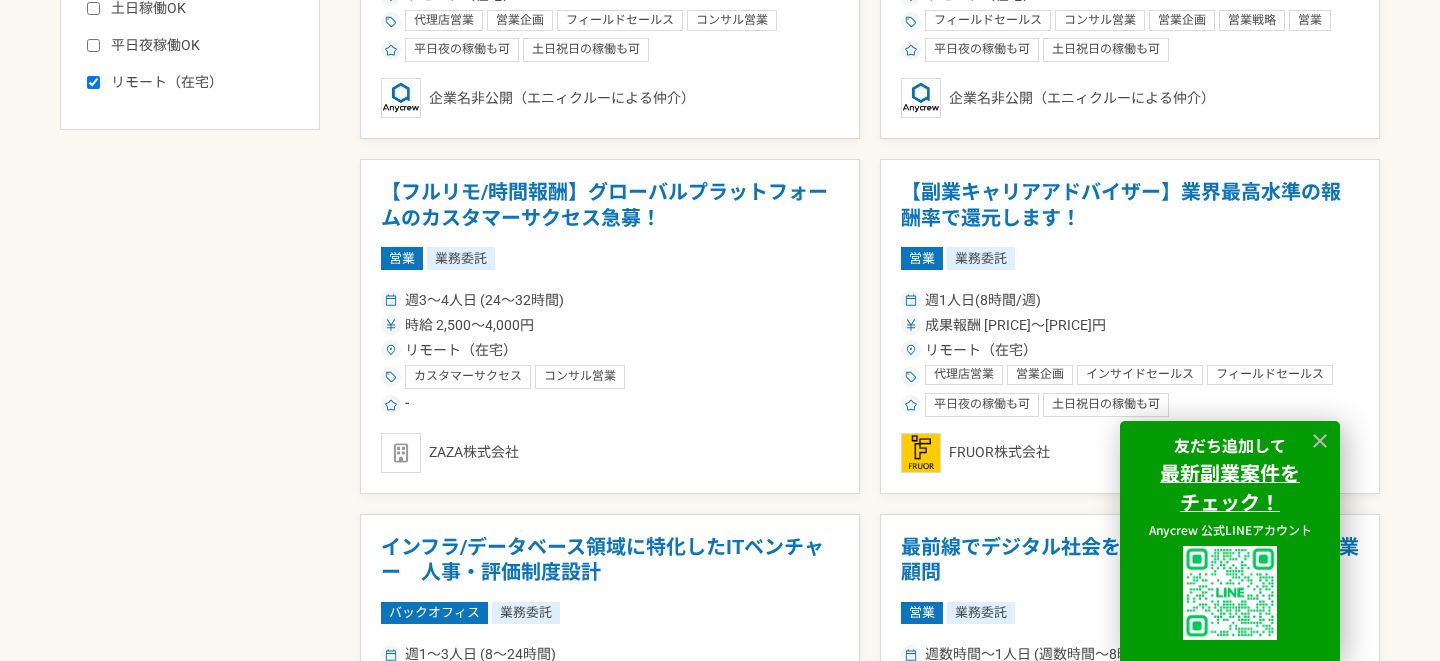 scroll, scrollTop: 996, scrollLeft: 0, axis: vertical 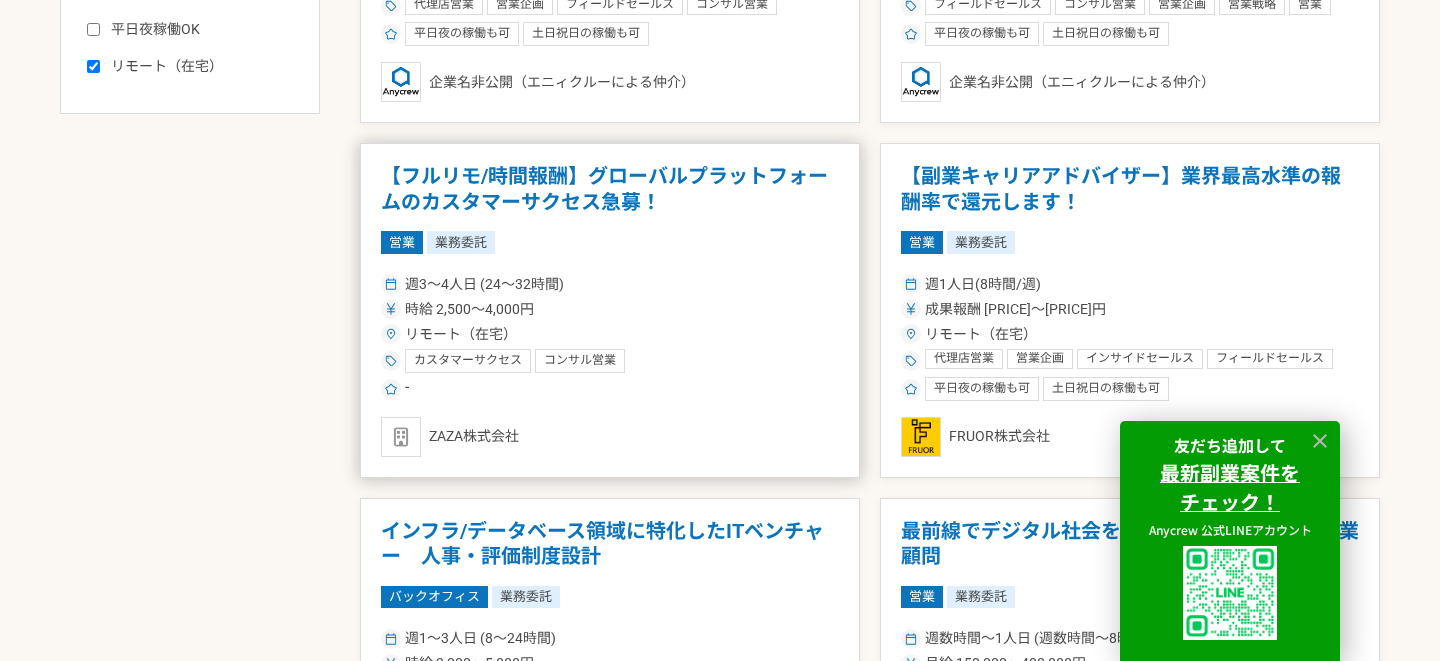 click on "週3〜4人日 (24〜32時間)" at bounding box center [610, 284] 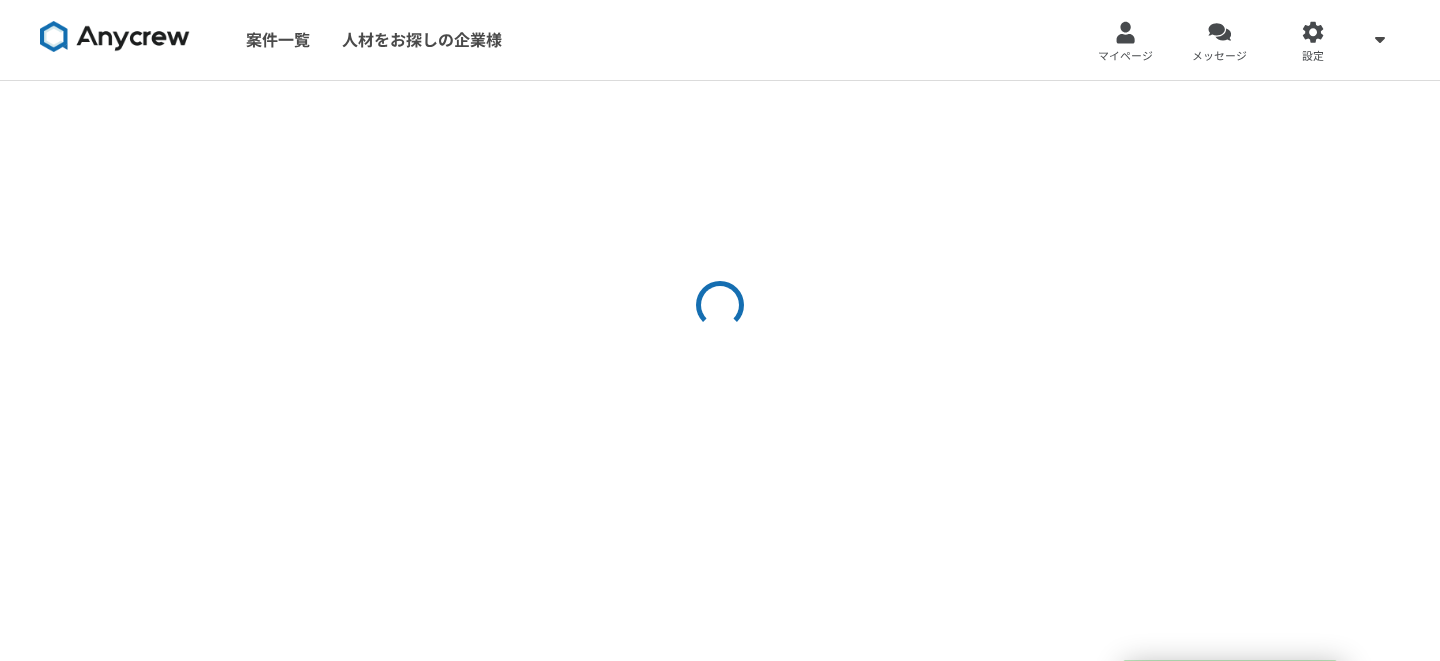 scroll, scrollTop: 0, scrollLeft: 0, axis: both 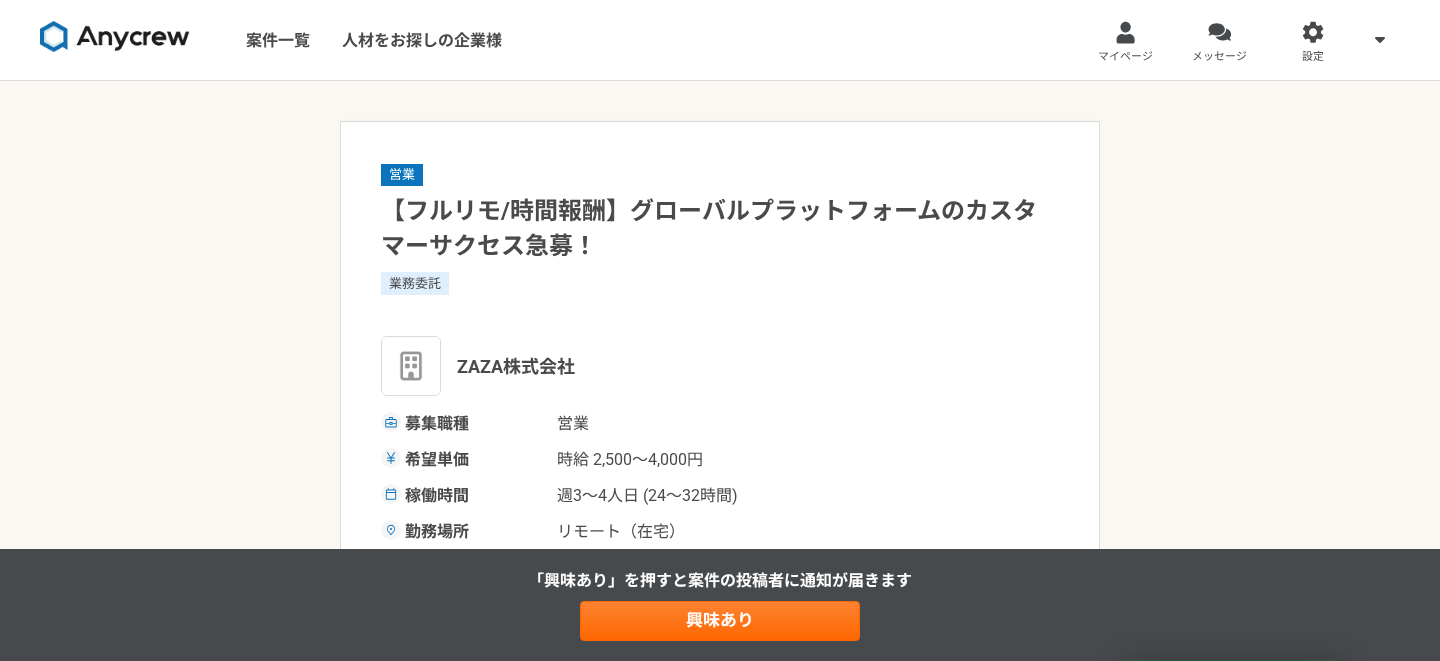 click on "業務委託" at bounding box center (720, 283) 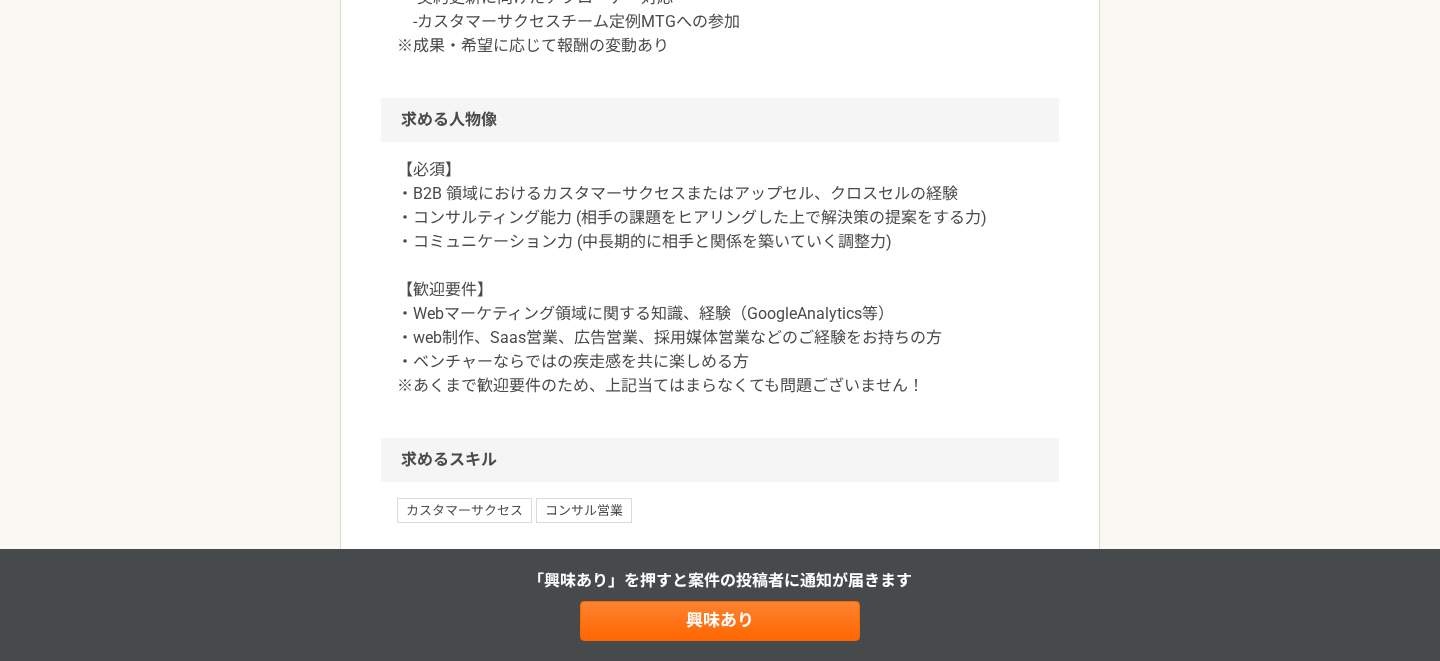 scroll, scrollTop: 1219, scrollLeft: 0, axis: vertical 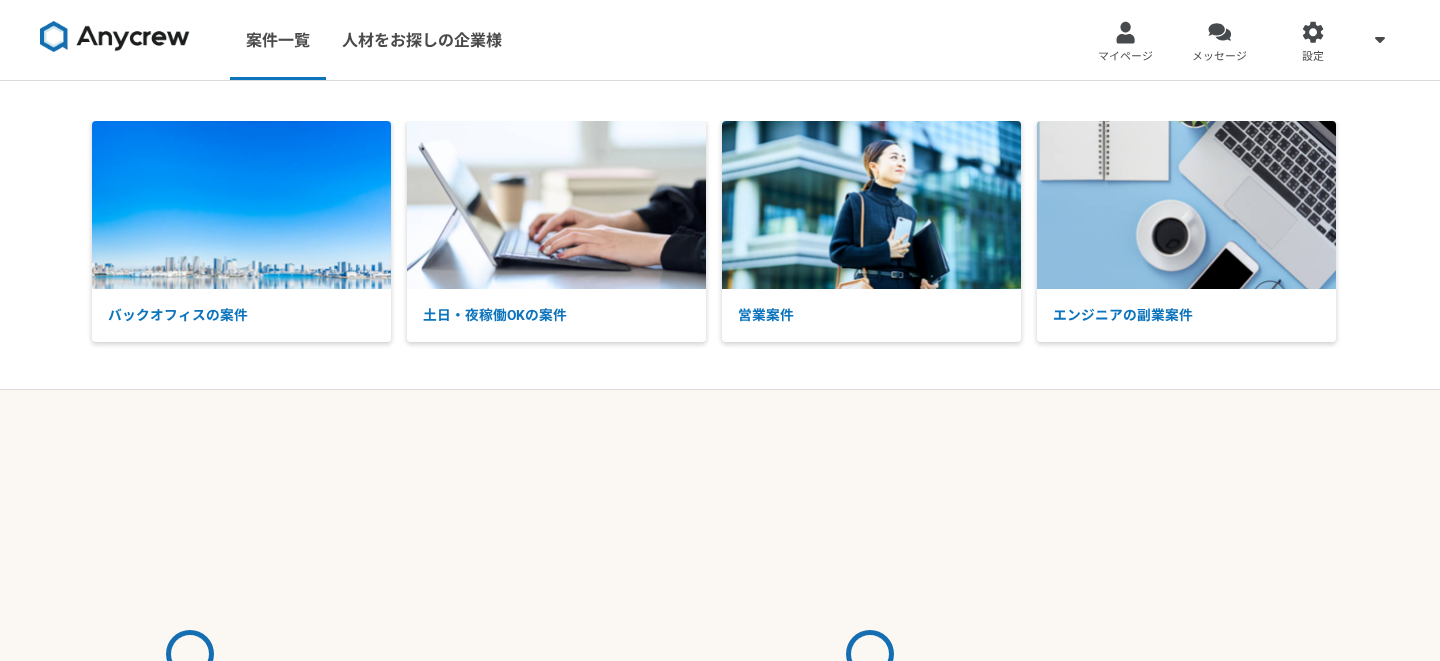 select on "4" 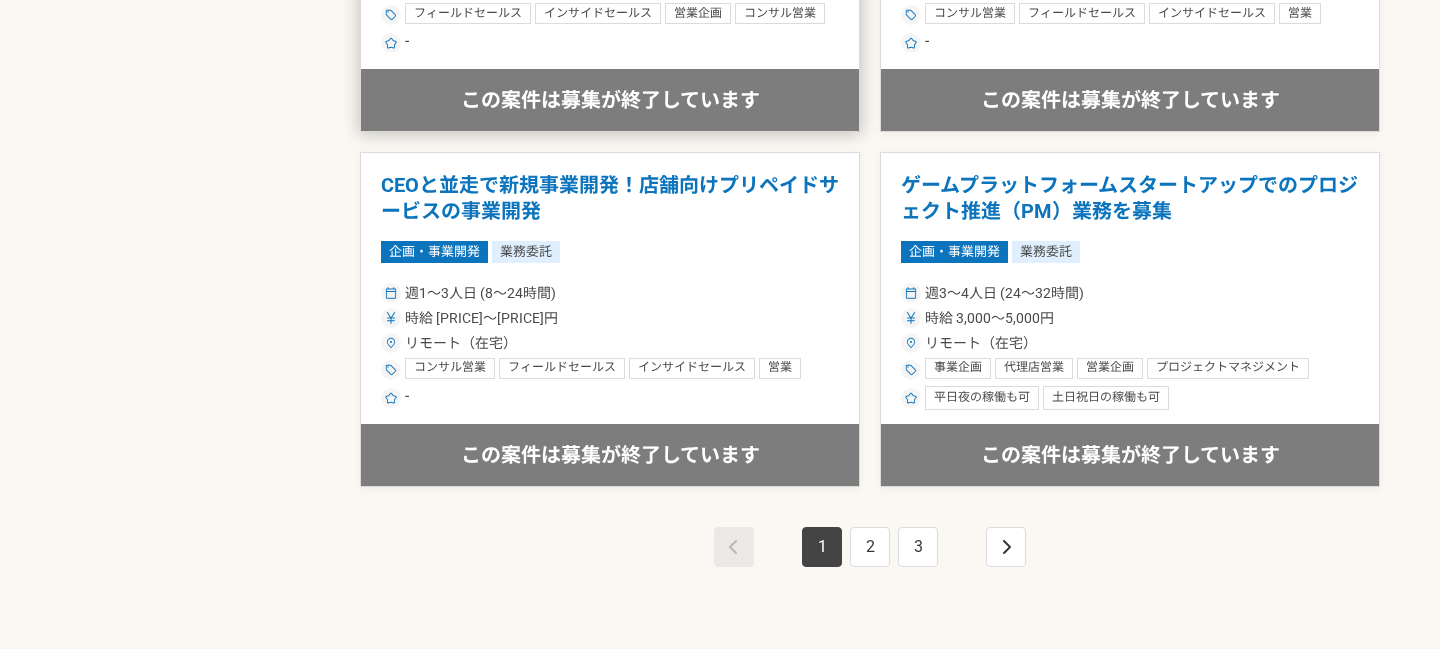 scroll, scrollTop: 3483, scrollLeft: 0, axis: vertical 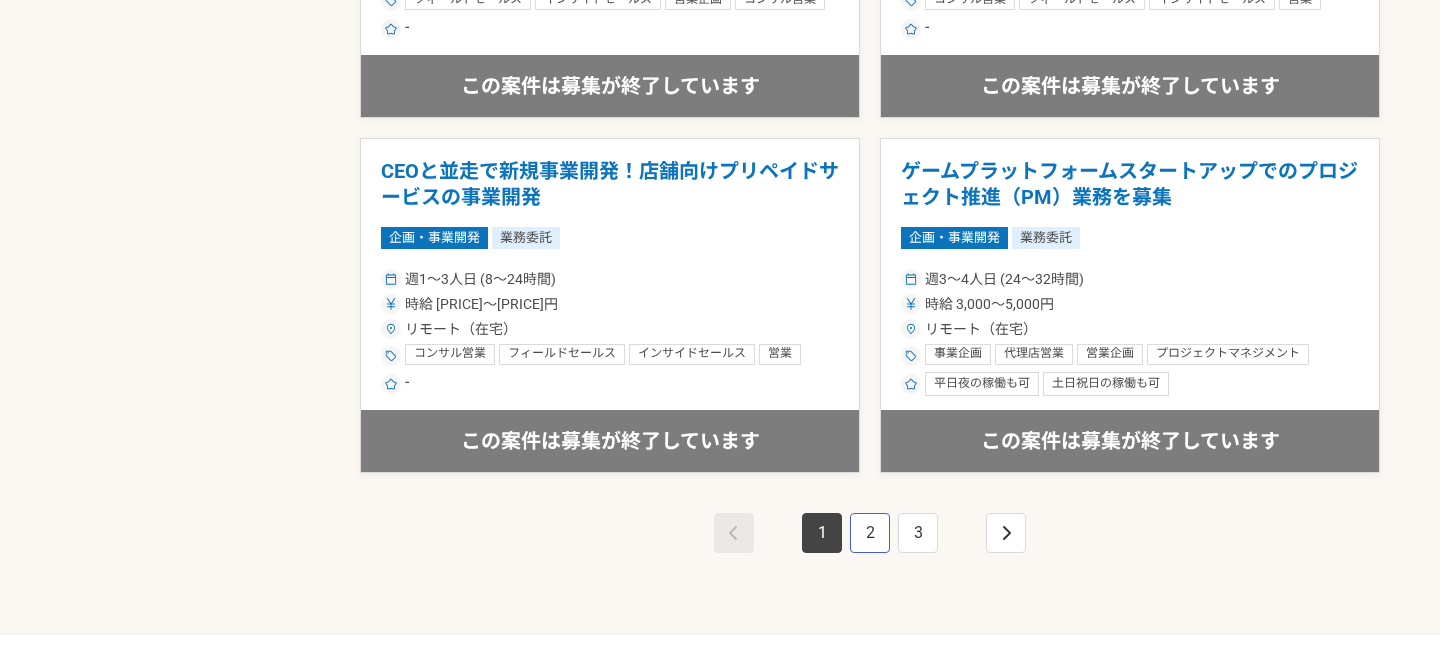 click on "2" at bounding box center [870, 533] 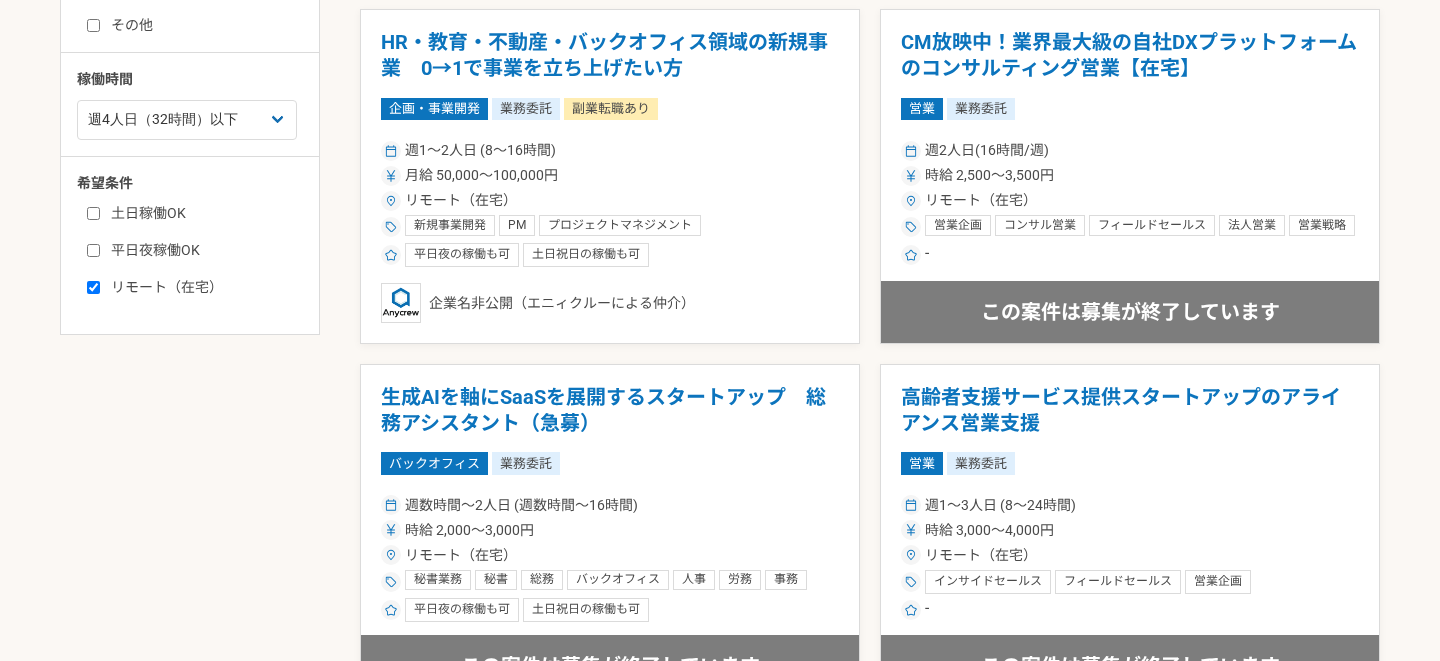 scroll, scrollTop: 774, scrollLeft: 0, axis: vertical 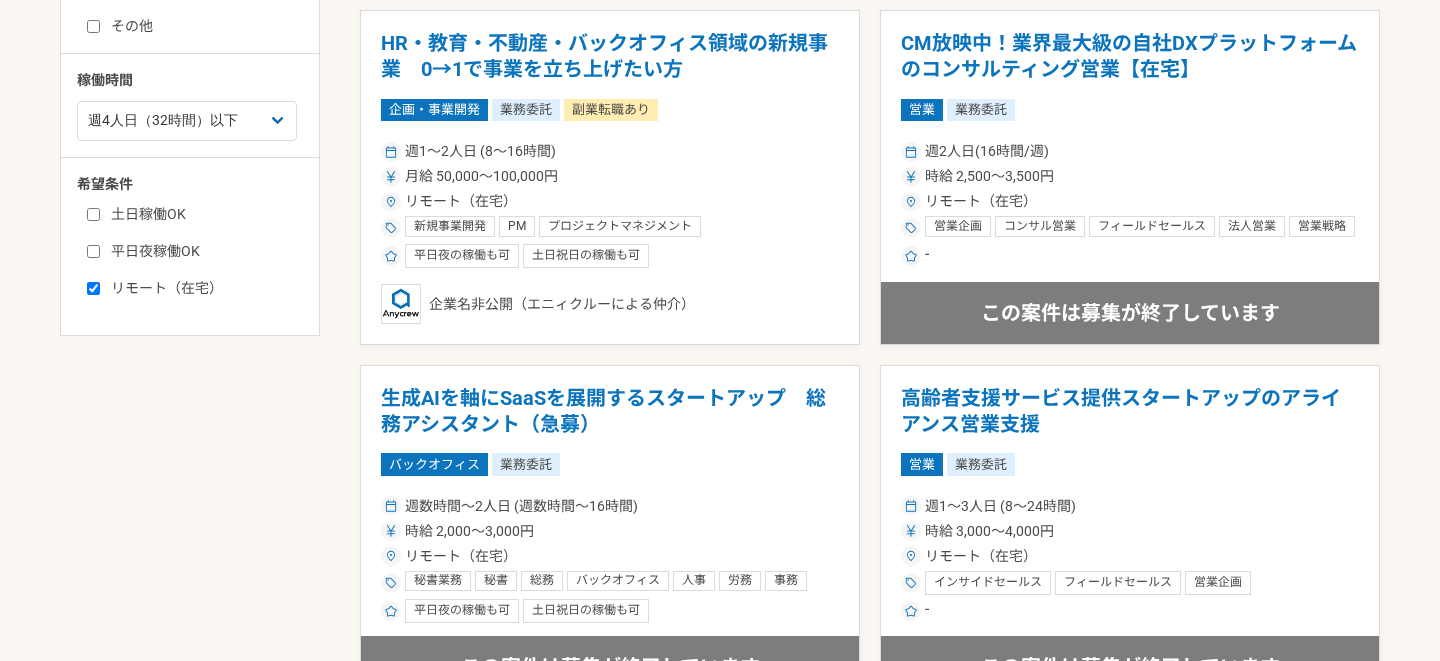 click on "【副業可】介護事業所むけ請求代行サービスのインサイドセールス（フルリモート可） 営業 業務委託 週2〜3人日 (16〜24時間) 時給 2,000〜2,500円 リモート（在宅） インサイドセールス 営業 セールス 代理店営業 営業企画 コンサル営業 フィールドセールス セールスプロモーション - 株式会社雲紙舎 この案件は募集が終了しています 医療・介護・福祉ヘルスケア事業ベンチャー　補助金・助成金リード業務 バックオフィス 業務委託 週2〜3人日 (16〜24時間) 時給 2,000〜3,000円 リモート（在宅） 補助金 補助金申請サポート 助成金申請 介護 平日夜の稼働も可 土日祝日の稼働も可 企業名非公開（エニィクルーによる仲介） この案件は募集が終了しています HR・教育・不動産・バックオフィス領域の新規事業　0→1で事業を立ち上げたい方 企画・事業開発 業務委託" at bounding box center (870, 1419) 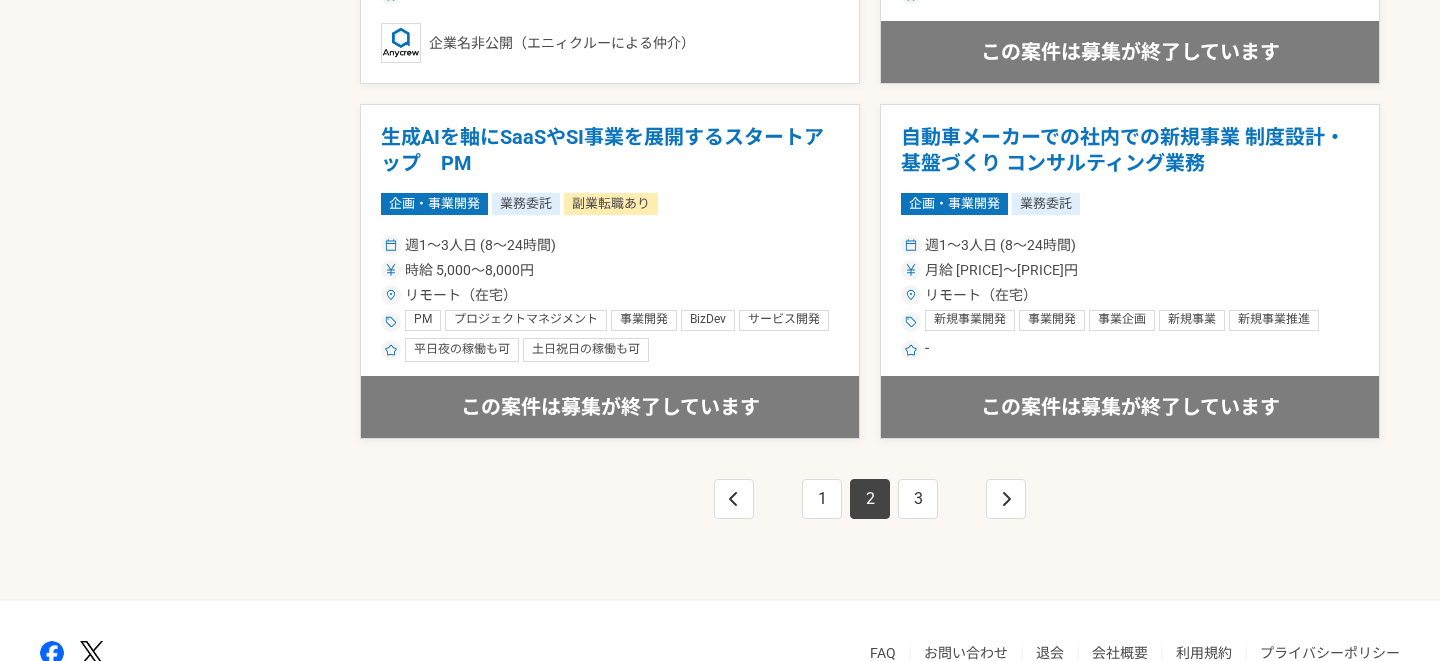 scroll, scrollTop: 3534, scrollLeft: 0, axis: vertical 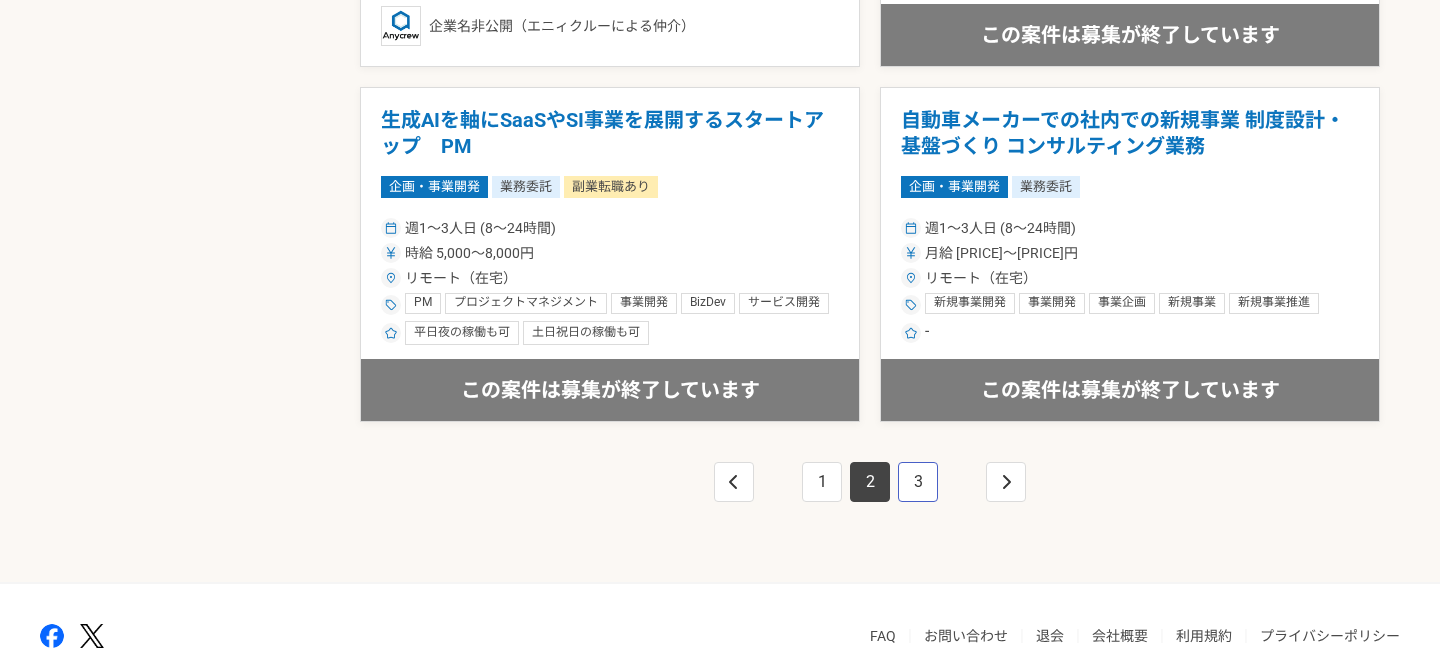 click on "3" at bounding box center [918, 482] 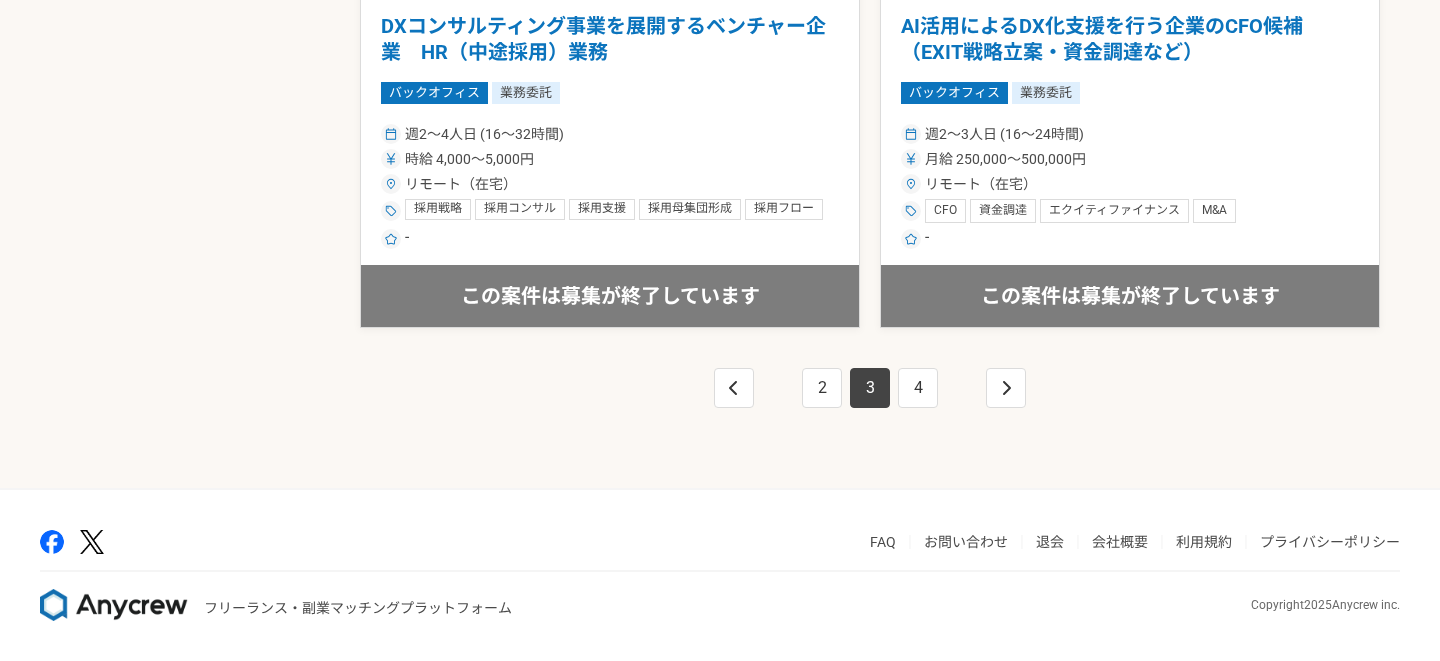 scroll, scrollTop: 3625, scrollLeft: 0, axis: vertical 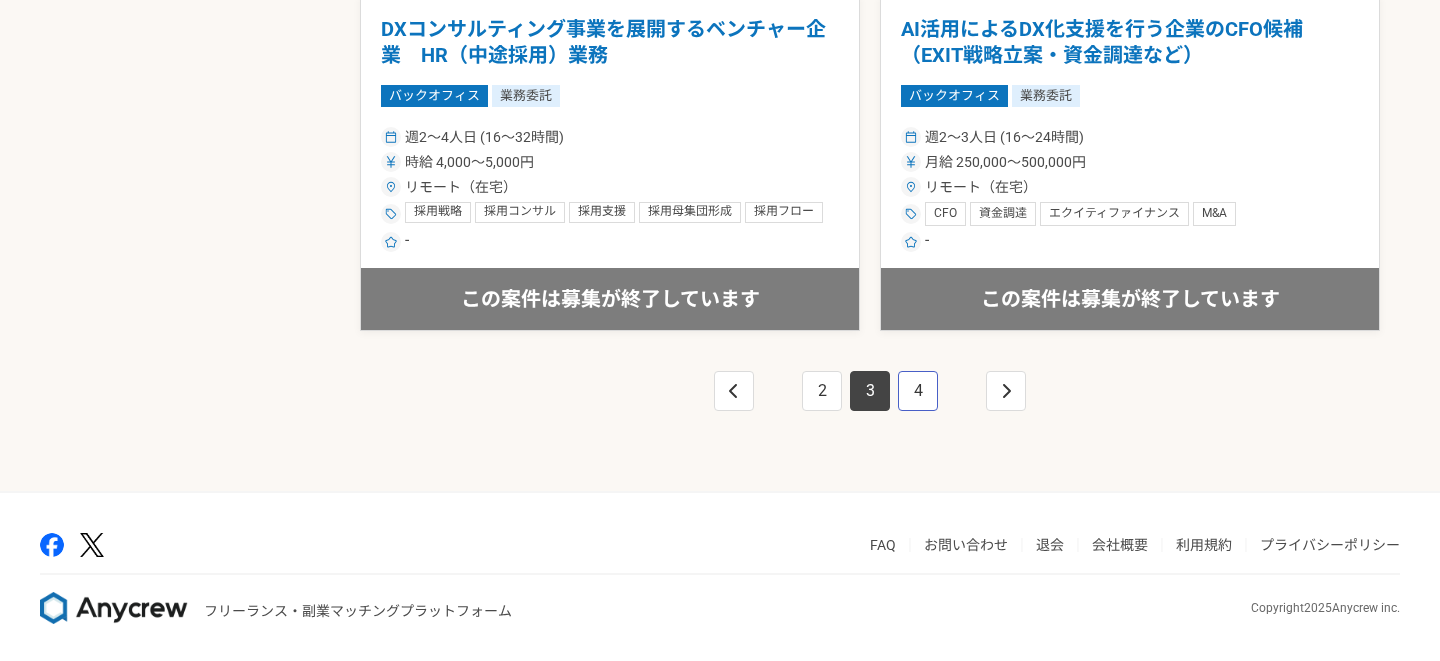 click on "4" at bounding box center (918, 391) 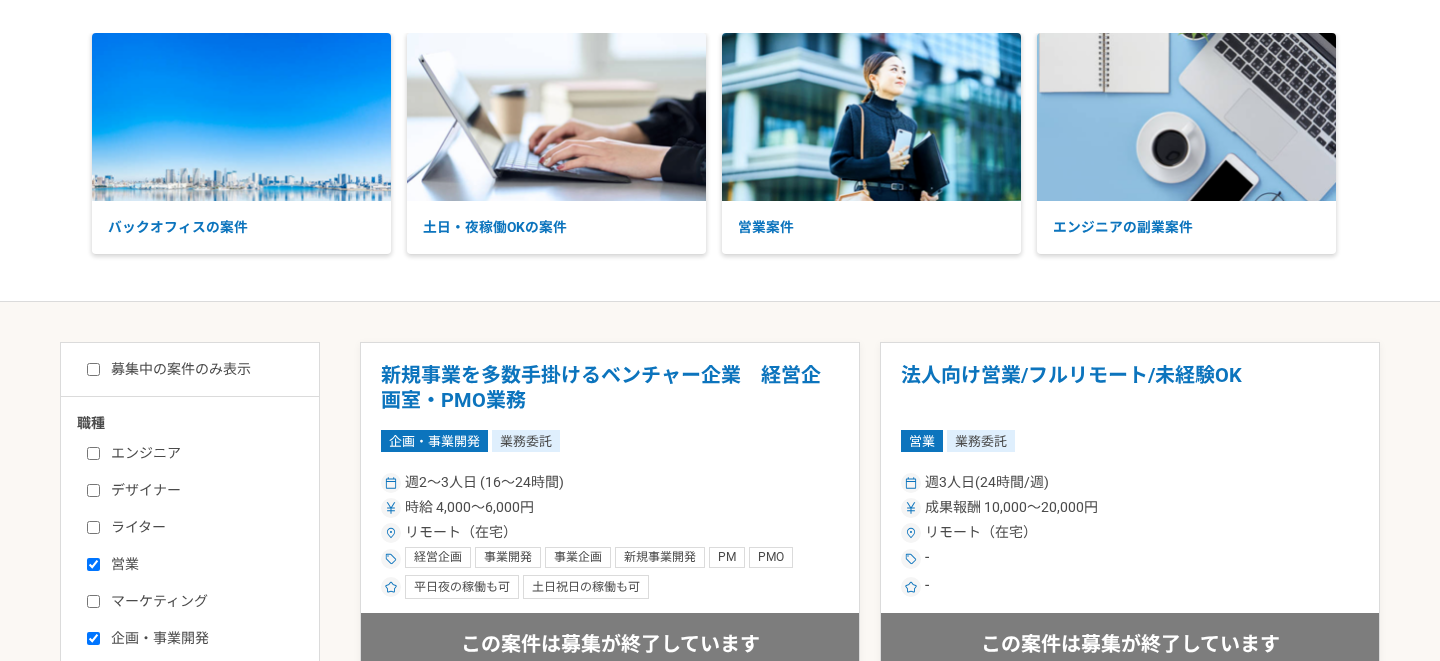 scroll, scrollTop: 0, scrollLeft: 0, axis: both 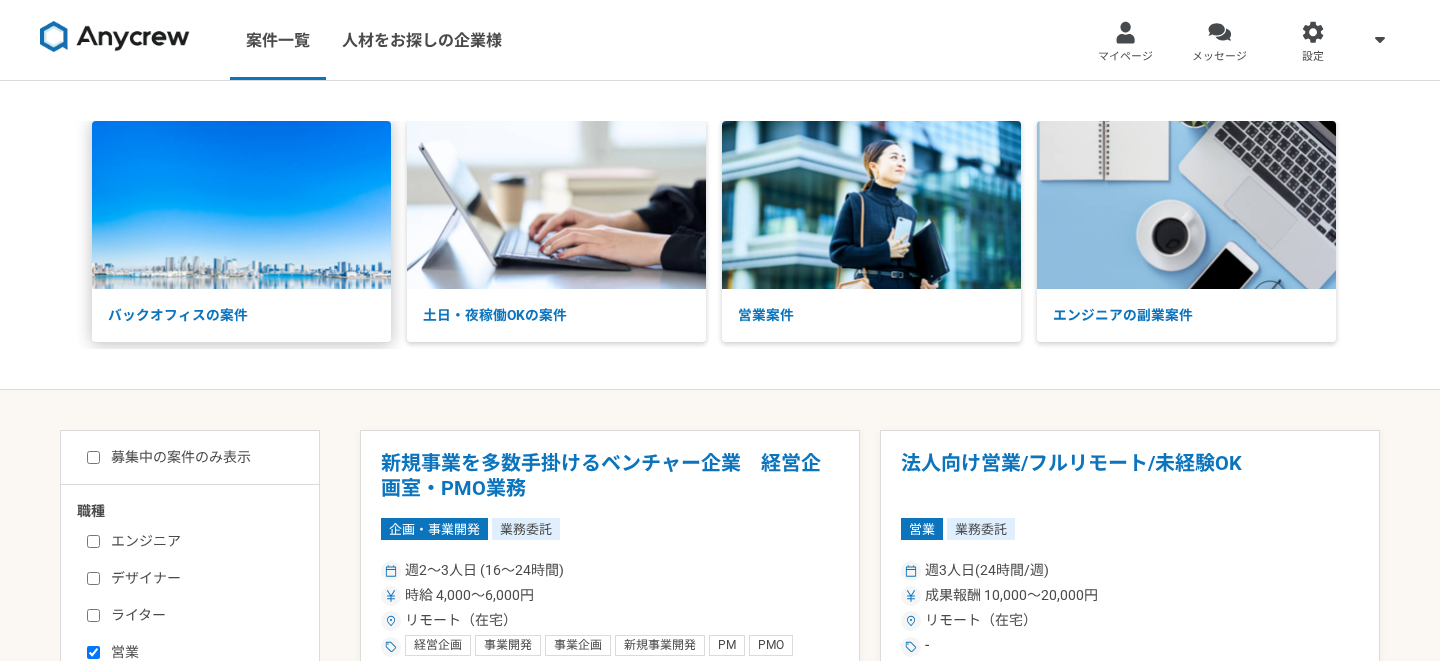 click on "バックオフィスの案件" at bounding box center (241, 315) 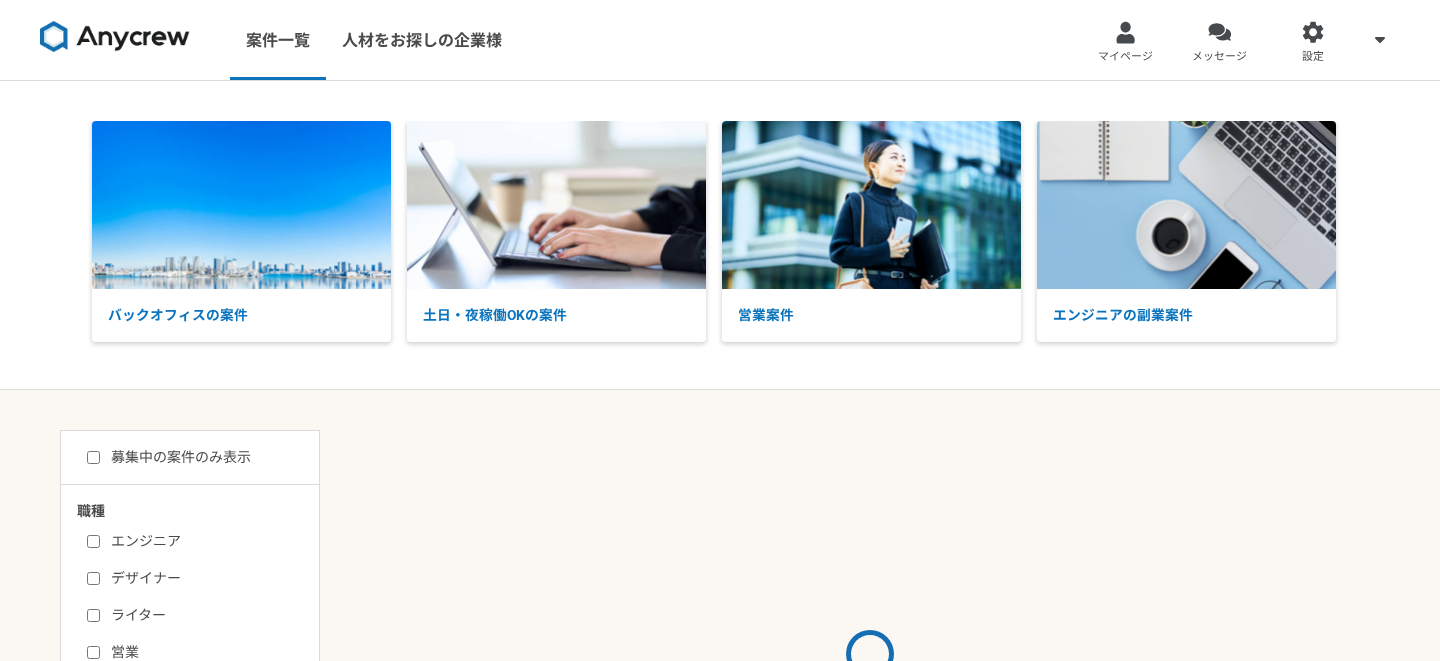 checkbox on "true" 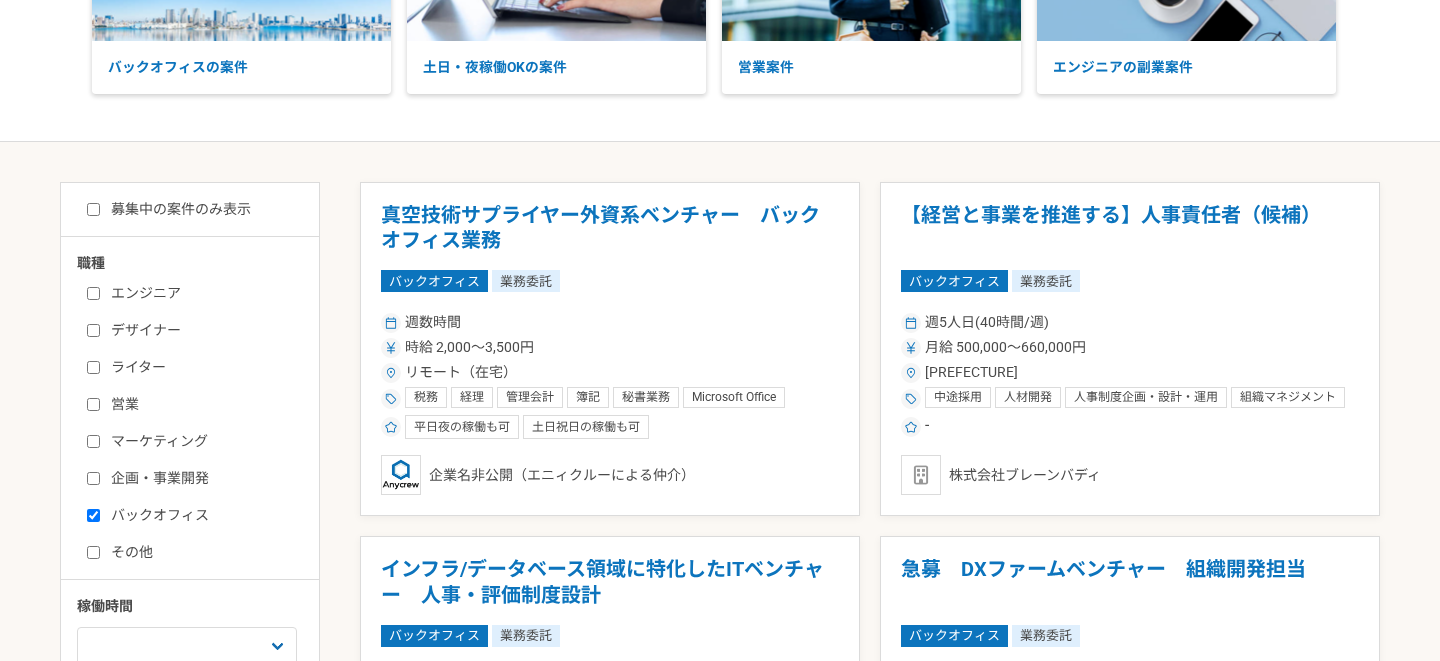 scroll, scrollTop: 258, scrollLeft: 0, axis: vertical 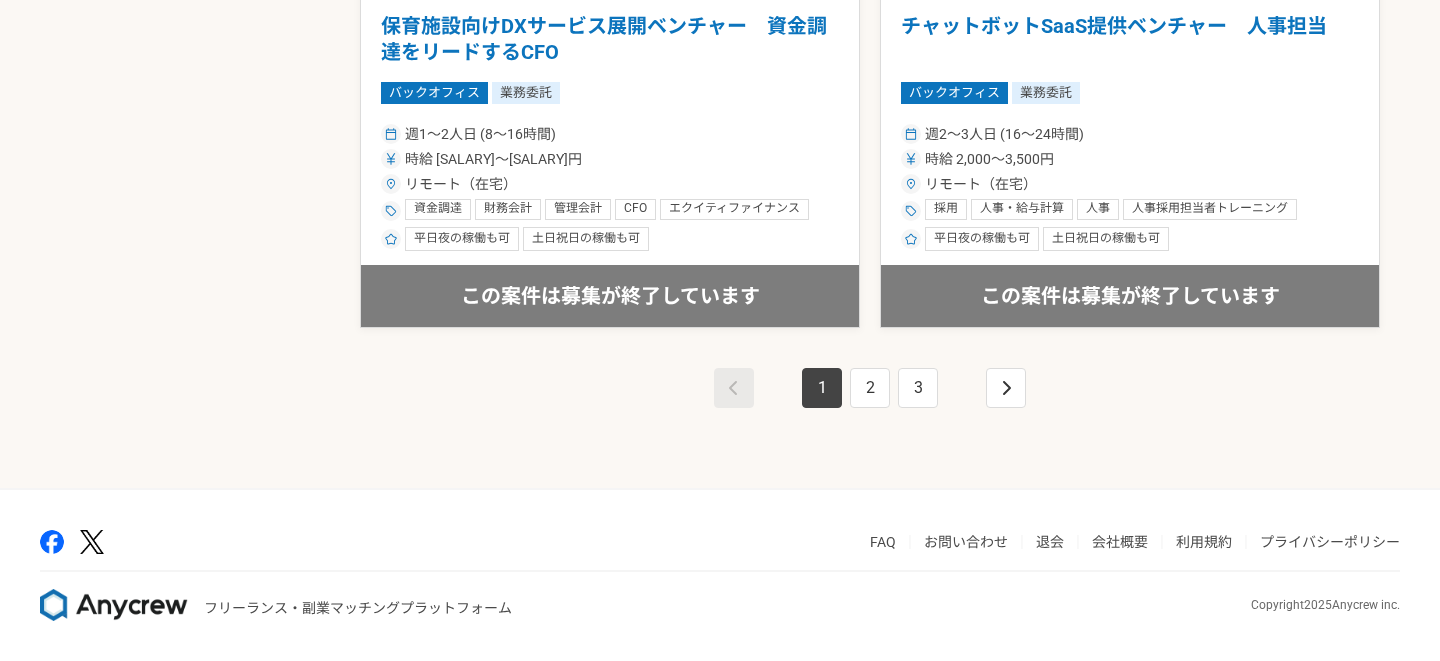 click on "1 2 3" at bounding box center (870, 408) 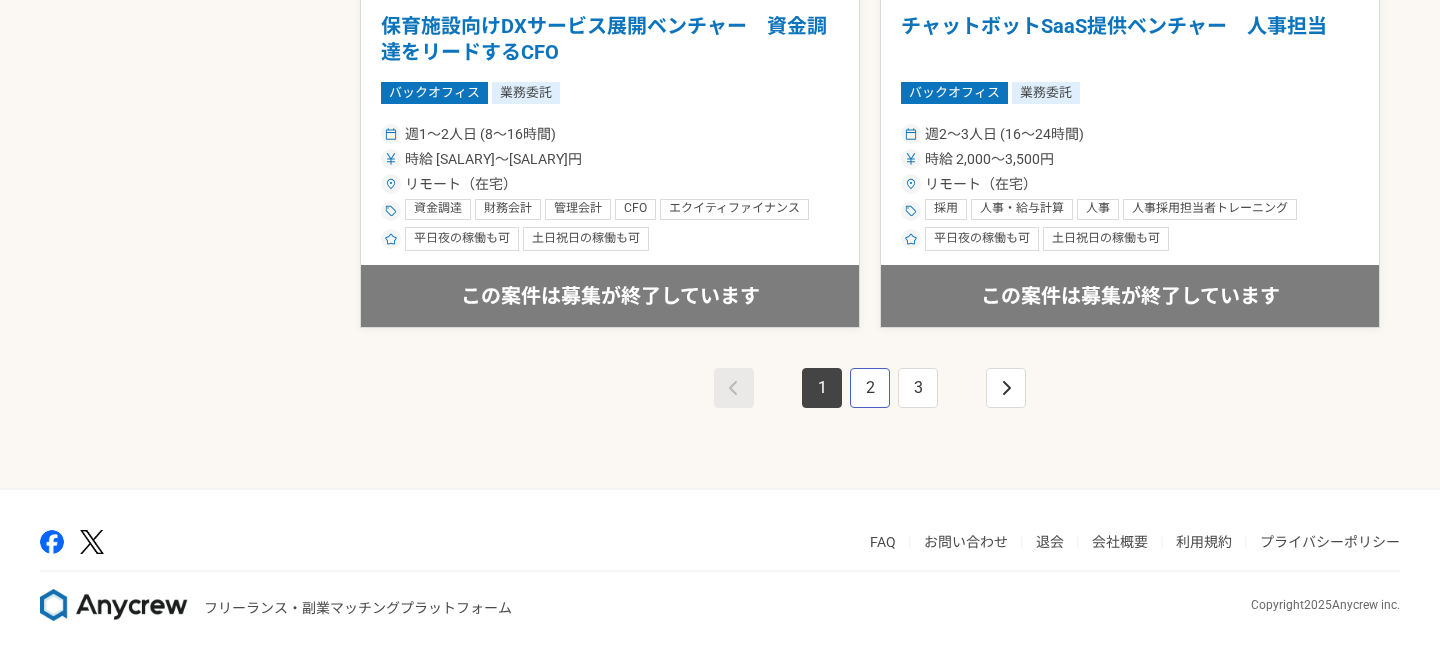 click on "2" at bounding box center (870, 388) 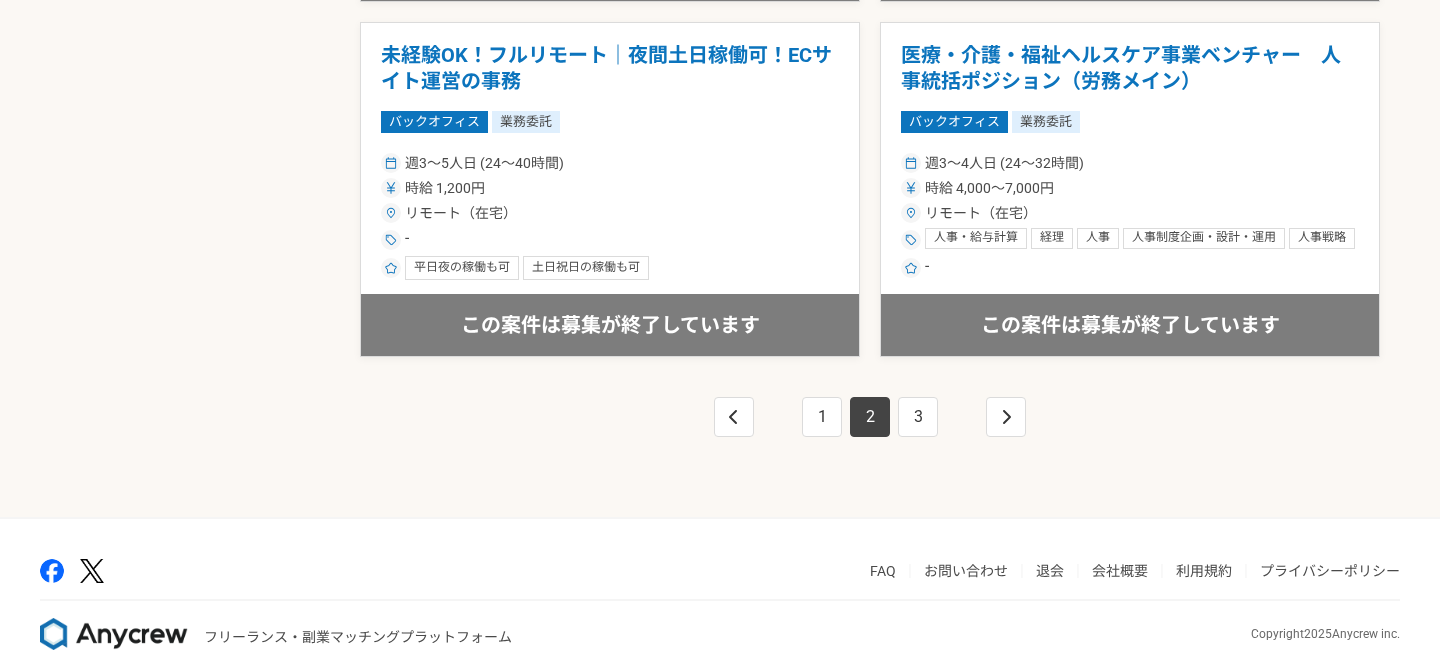 scroll, scrollTop: 3625, scrollLeft: 0, axis: vertical 